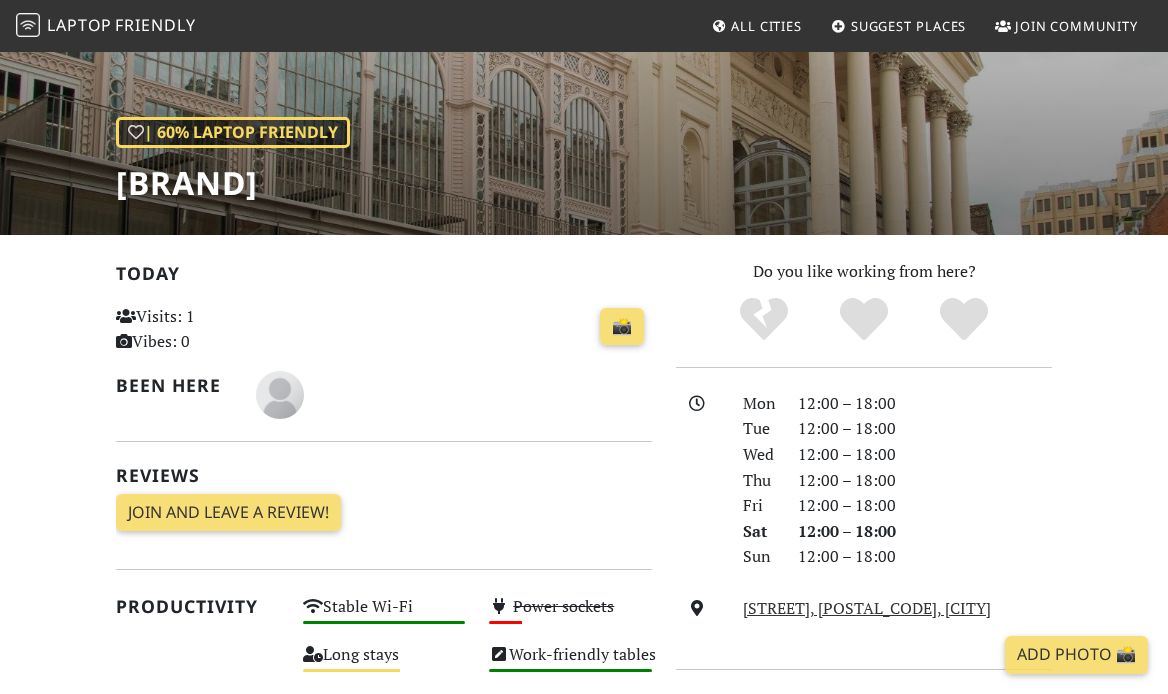 scroll, scrollTop: 0, scrollLeft: 0, axis: both 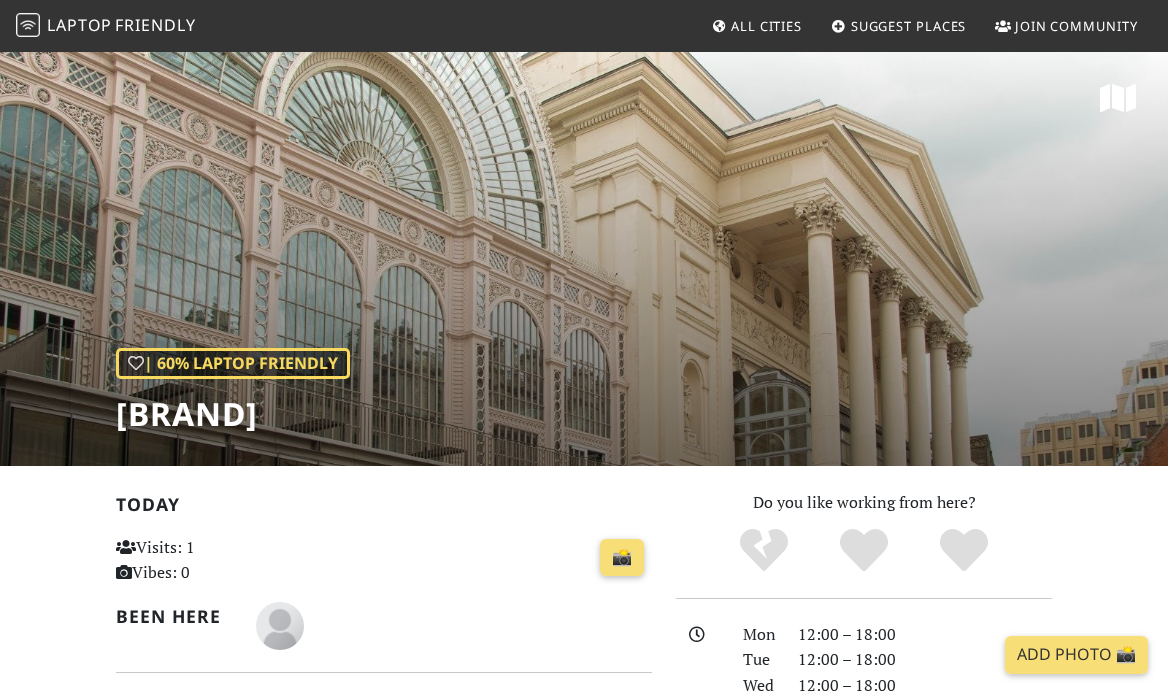 click on "Friendly" at bounding box center (155, 25) 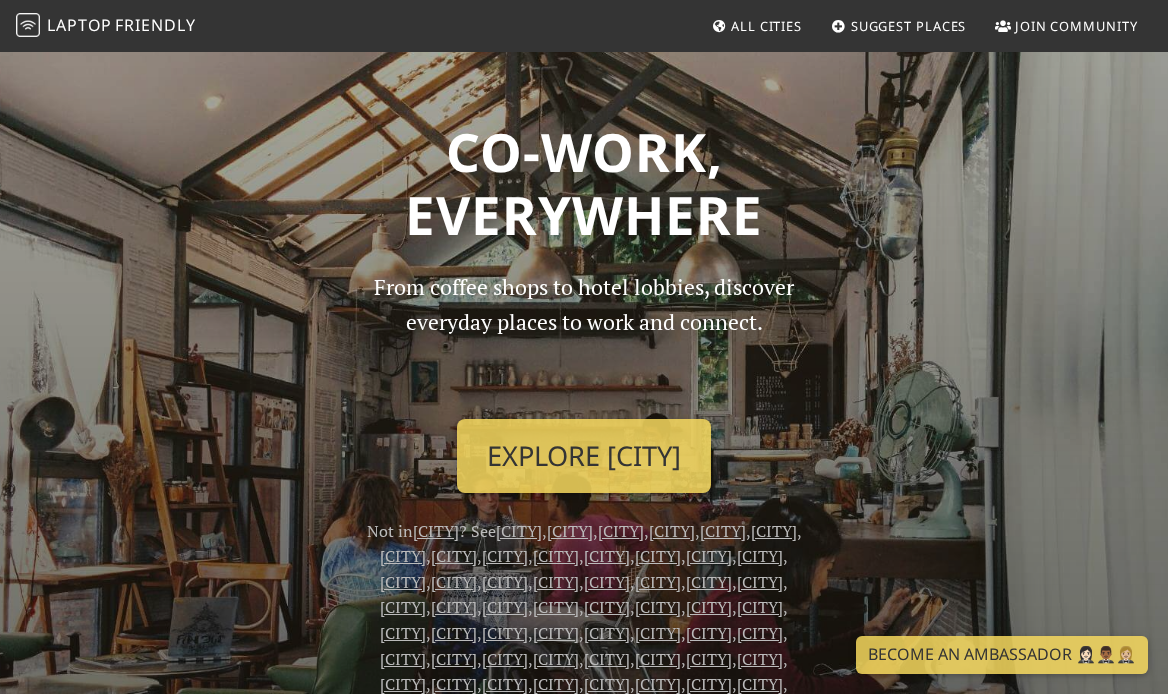 scroll, scrollTop: 0, scrollLeft: 0, axis: both 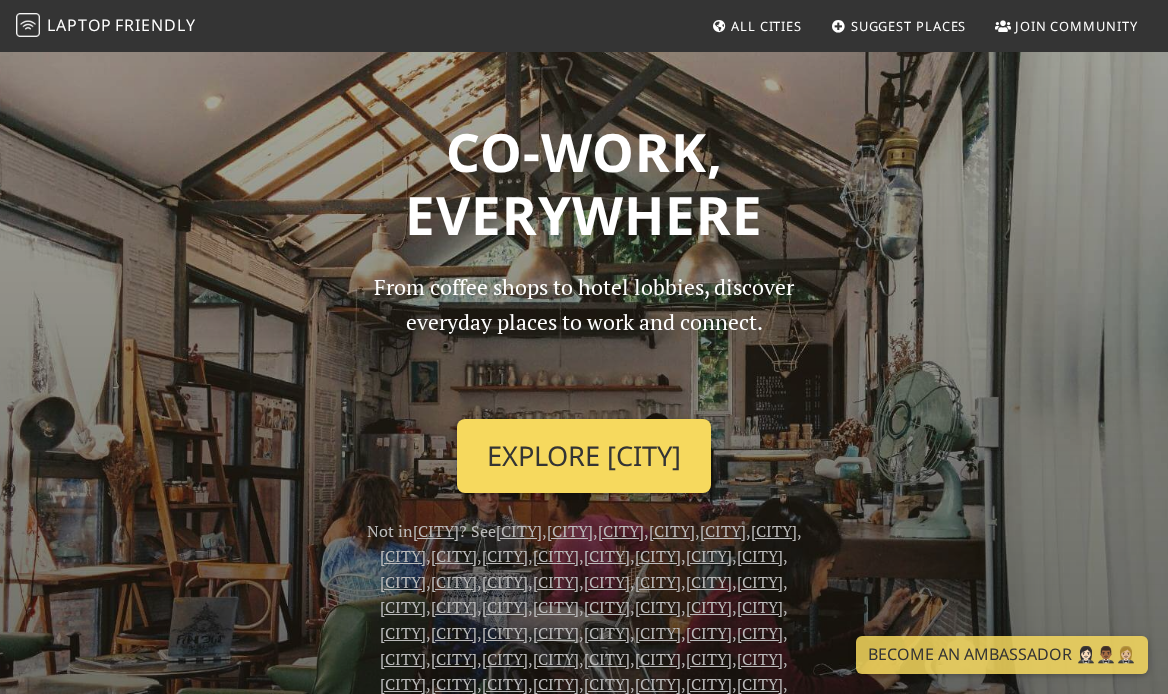 click on "Explore [CITY]" at bounding box center (584, 456) 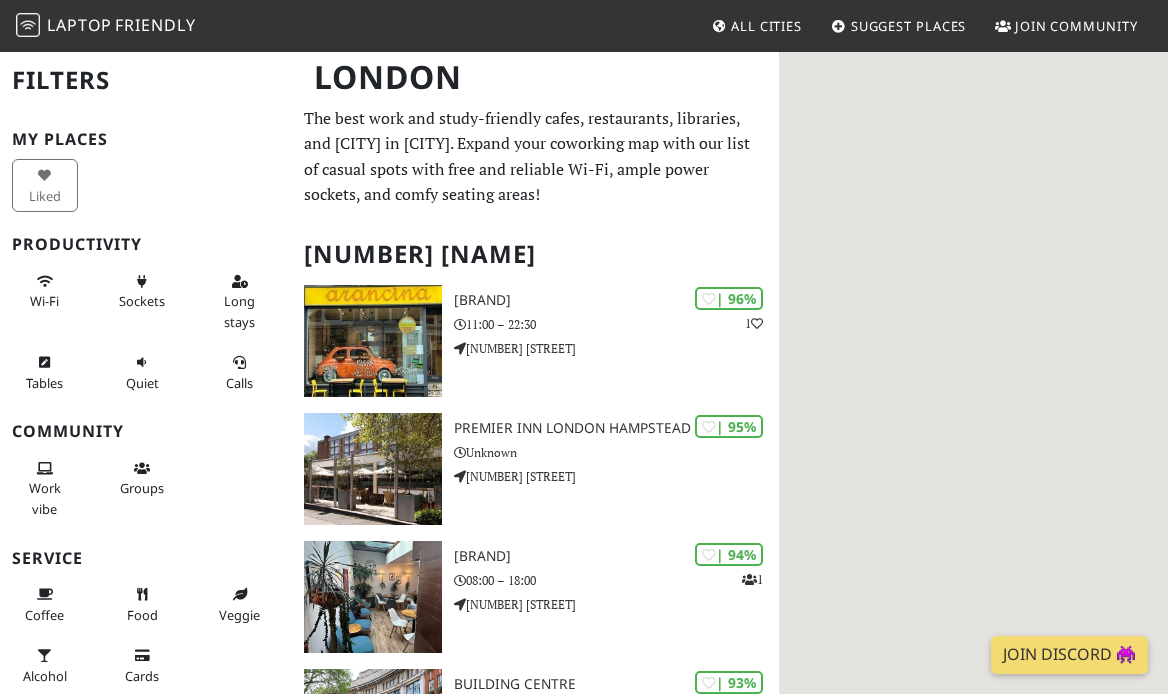 scroll, scrollTop: 0, scrollLeft: 0, axis: both 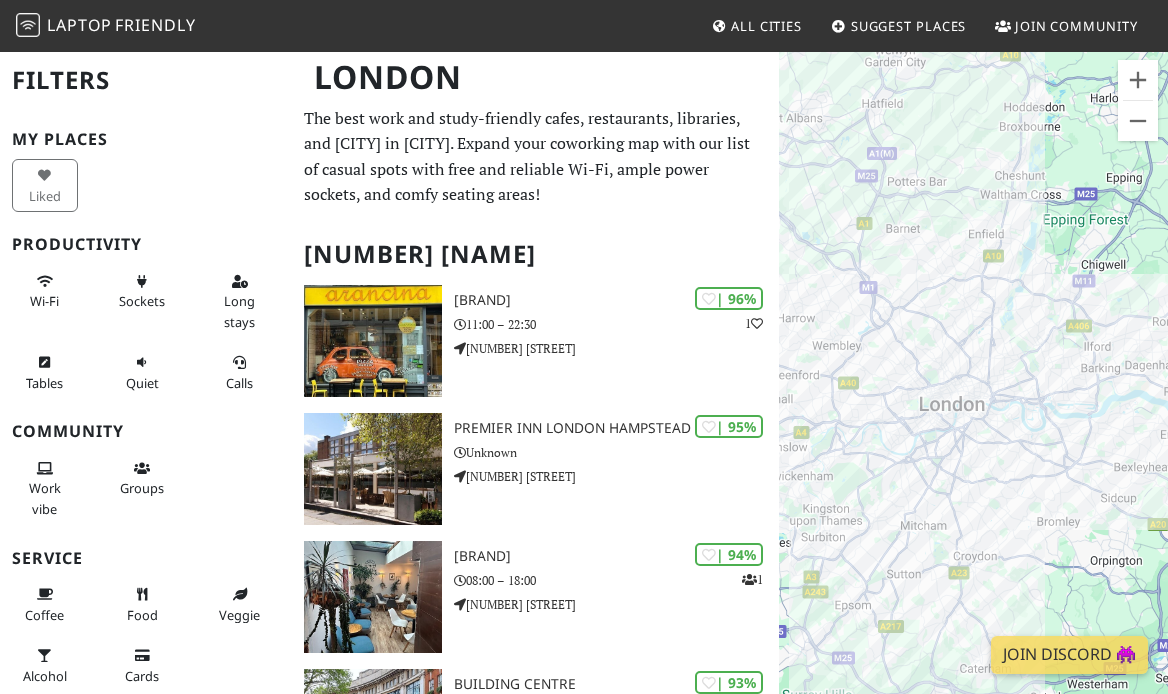 drag, startPoint x: 920, startPoint y: 360, endPoint x: 806, endPoint y: 227, distance: 175.17134 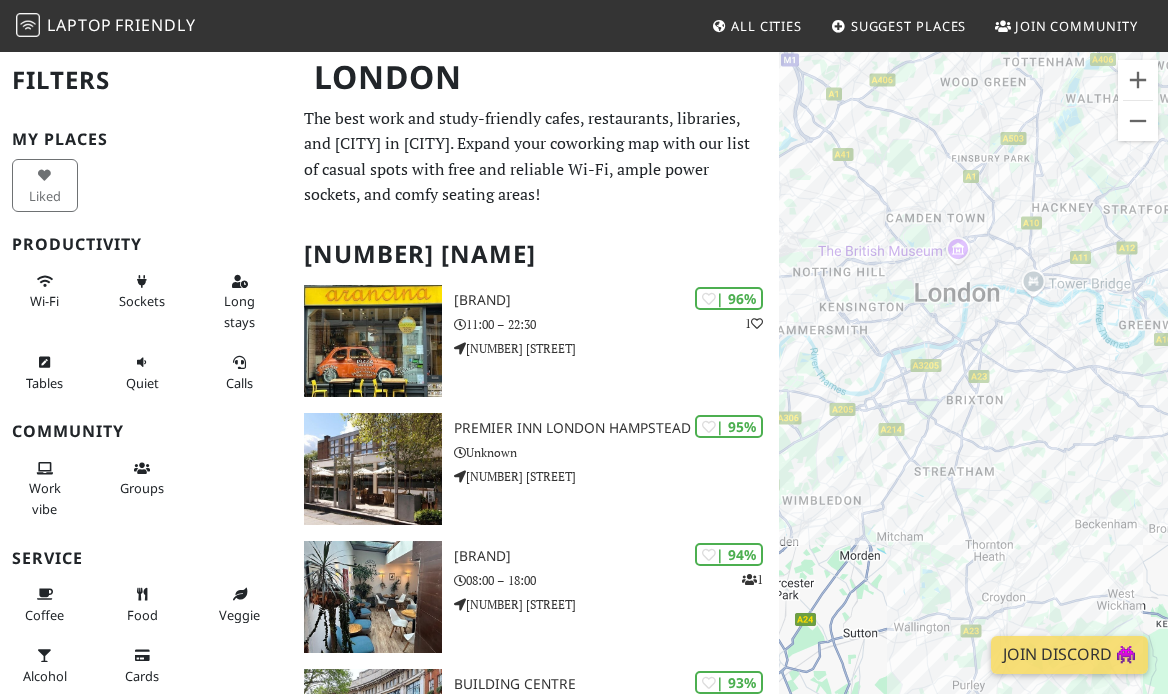 drag, startPoint x: 980, startPoint y: 368, endPoint x: 953, endPoint y: 239, distance: 131.7953 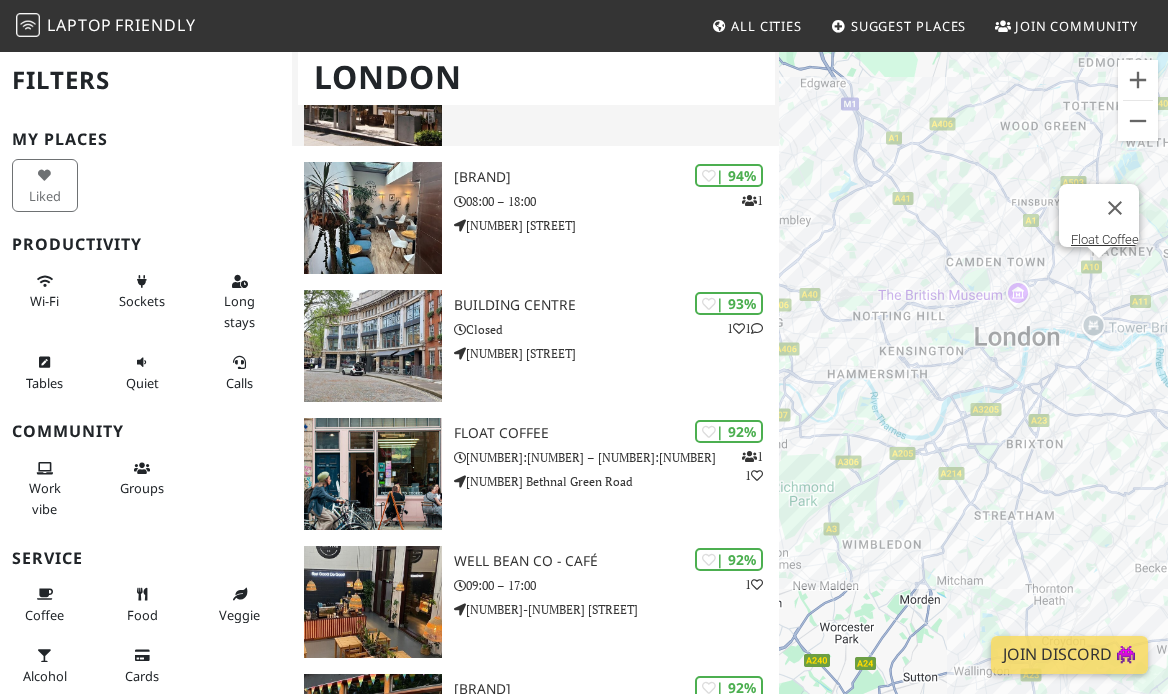 scroll, scrollTop: 267, scrollLeft: 0, axis: vertical 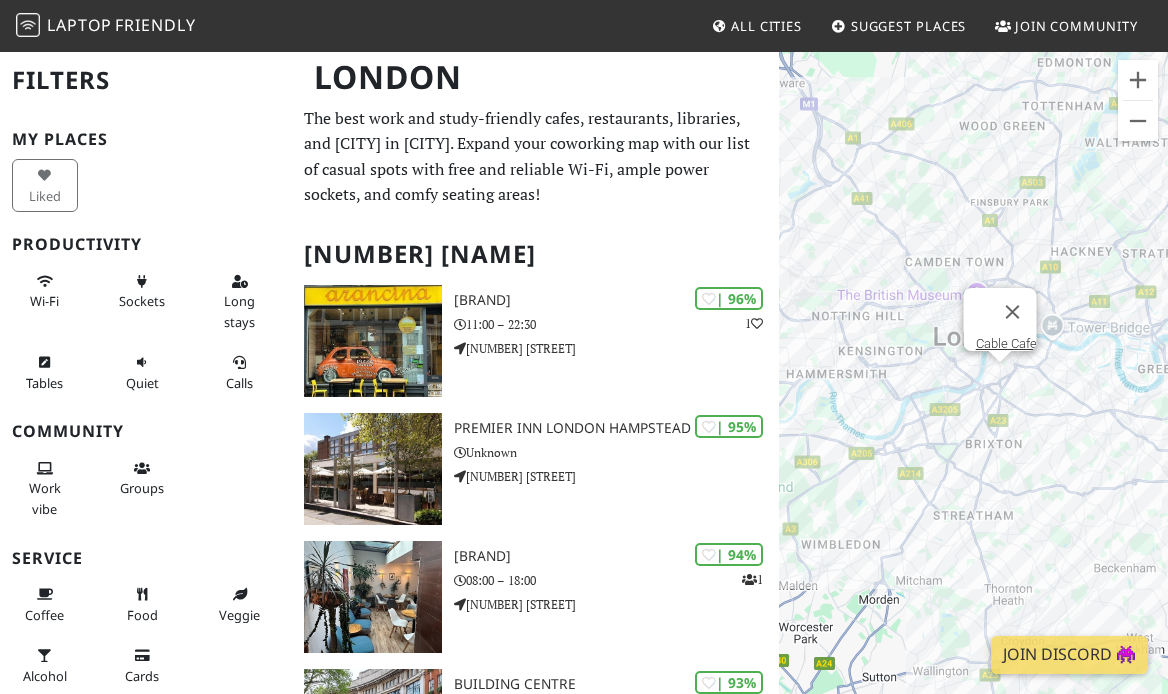 drag, startPoint x: 1004, startPoint y: 375, endPoint x: 948, endPoint y: 352, distance: 60.53924 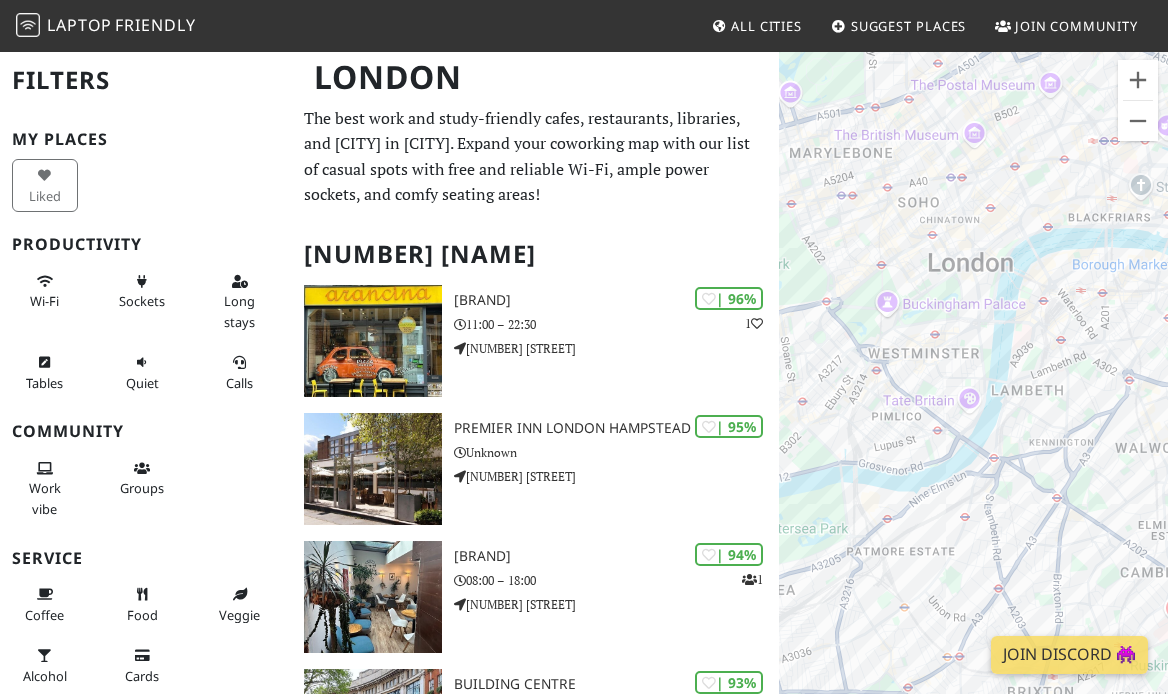 drag, startPoint x: 885, startPoint y: 296, endPoint x: 1053, endPoint y: 386, distance: 190.58856 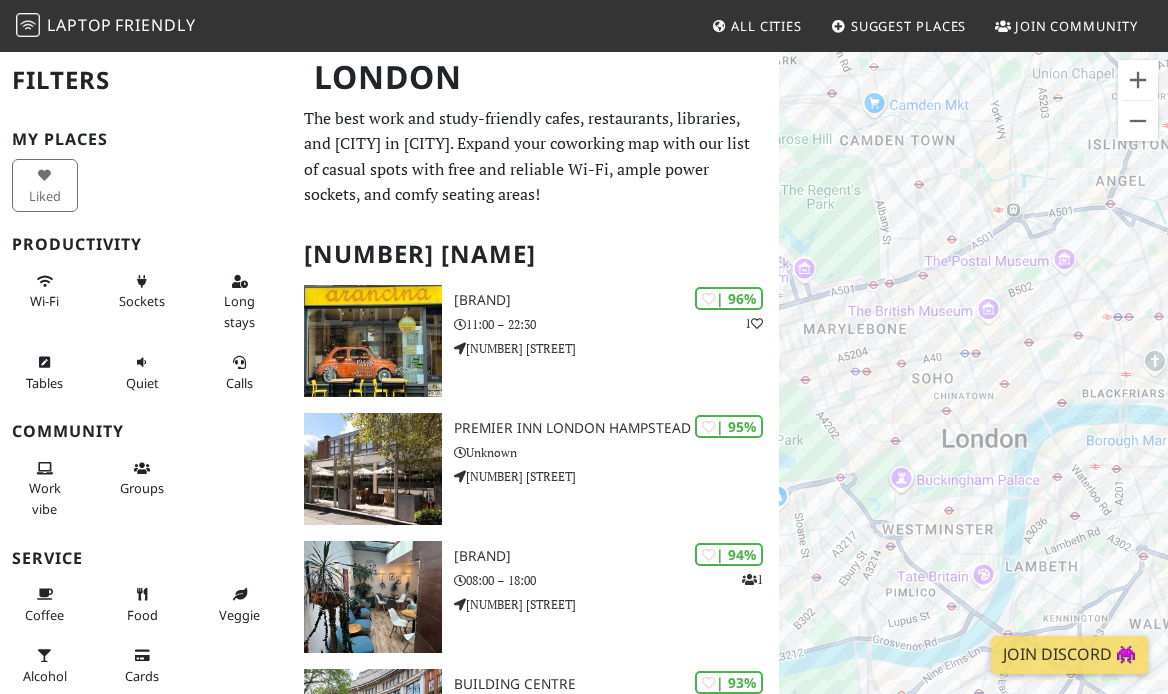 drag, startPoint x: 903, startPoint y: 273, endPoint x: 916, endPoint y: 449, distance: 176.47946 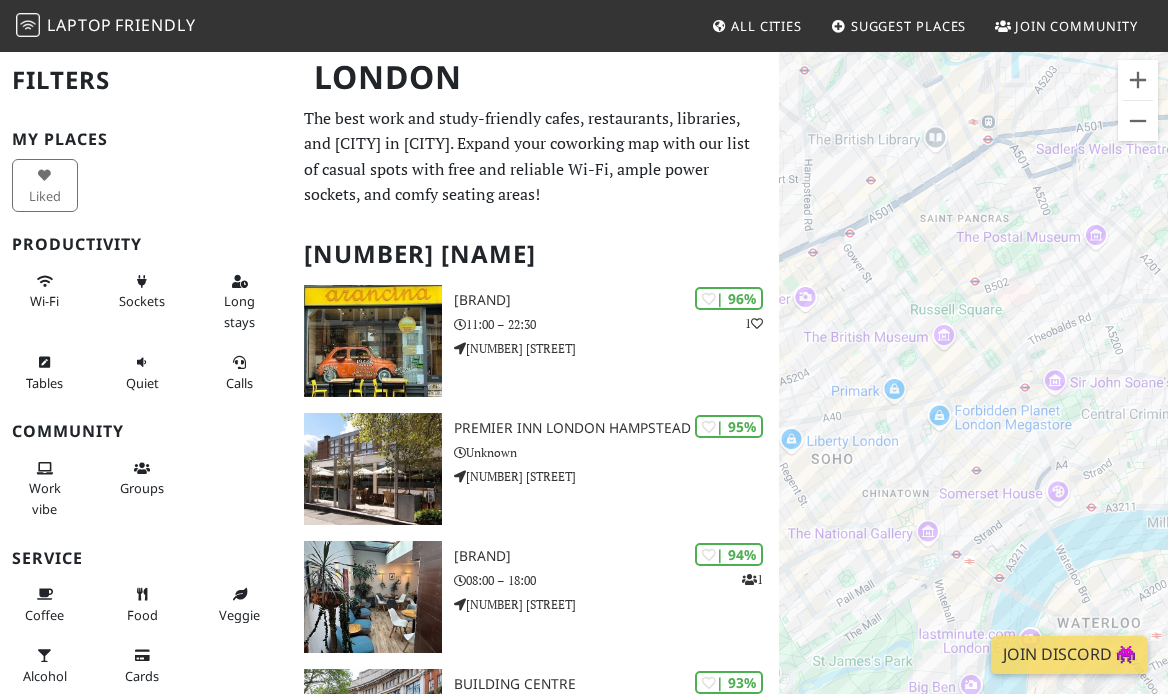 drag, startPoint x: 1013, startPoint y: 273, endPoint x: 969, endPoint y: 297, distance: 50.119858 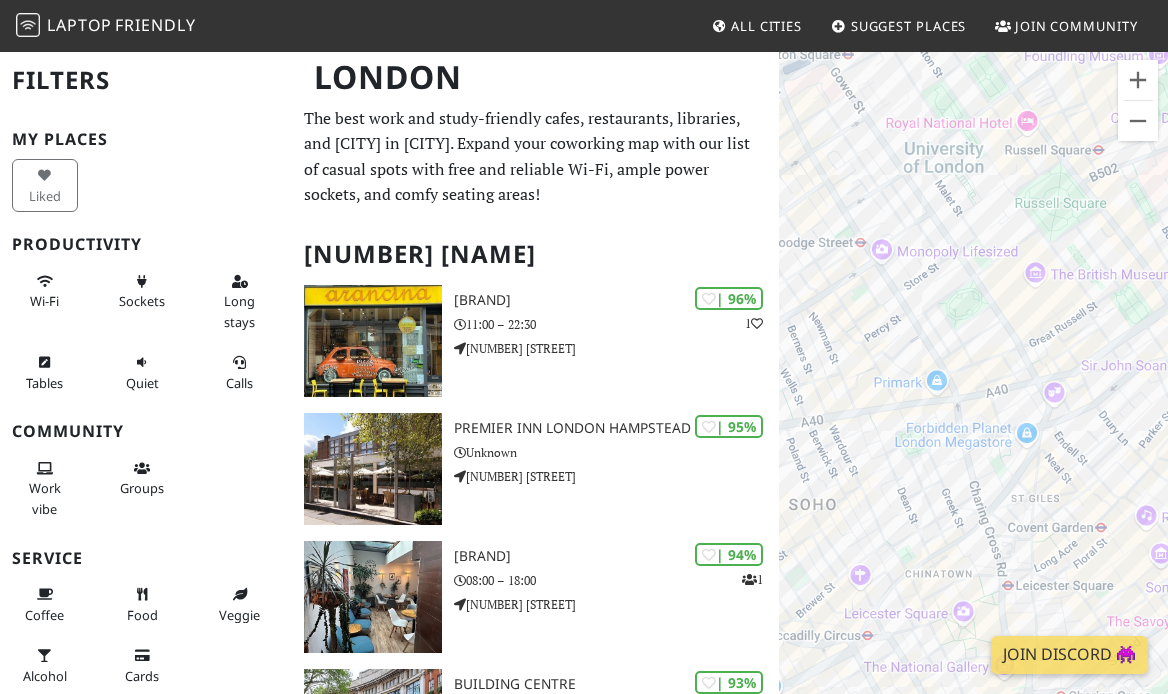 drag, startPoint x: 962, startPoint y: 337, endPoint x: 1116, endPoint y: 211, distance: 198.97739 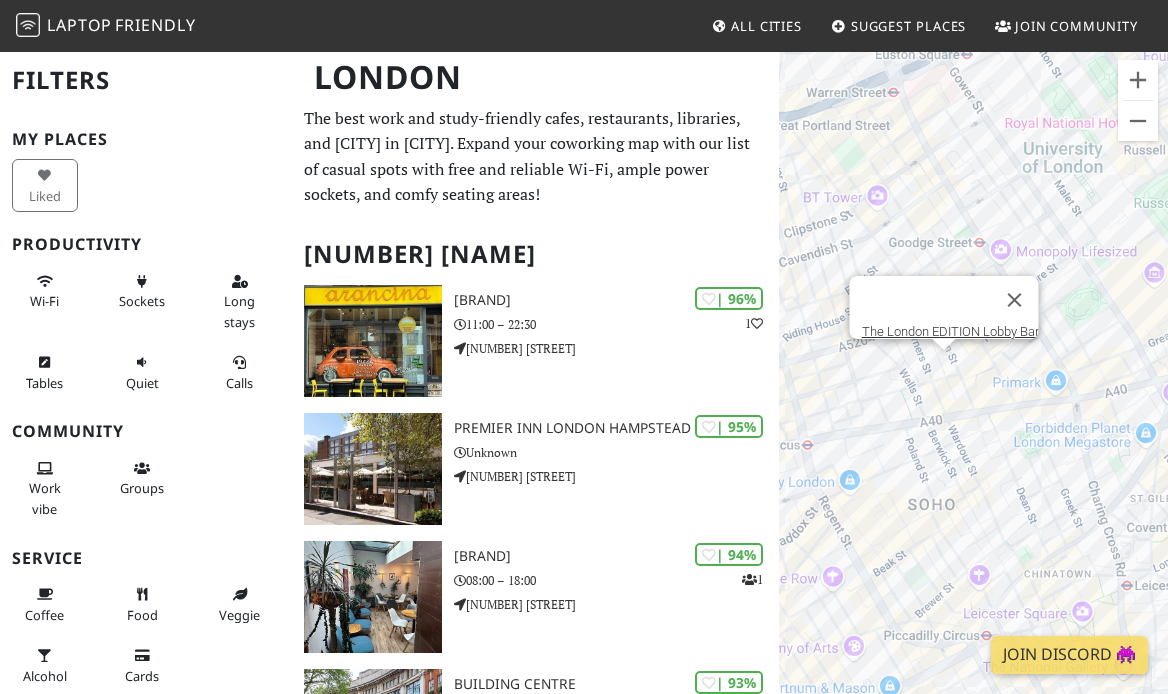 click on "To navigate, press the arrow keys. The London EDITION Lobby Bar" at bounding box center (973, 397) 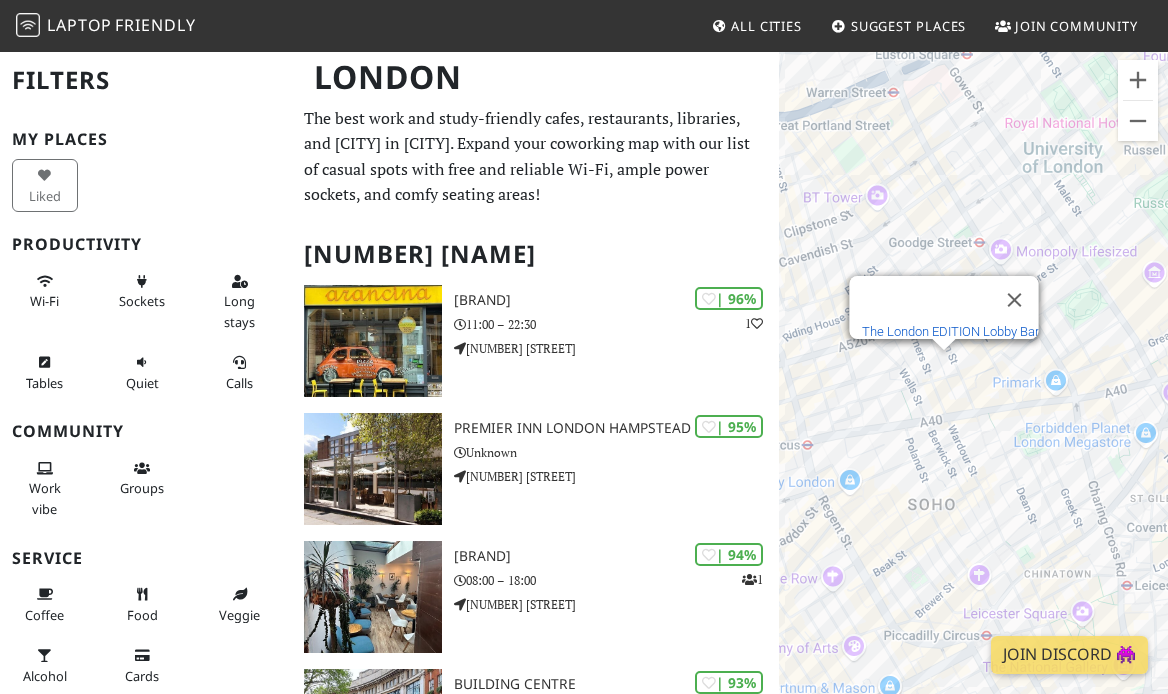 click on "The London EDITION Lobby Bar" at bounding box center (950, 331) 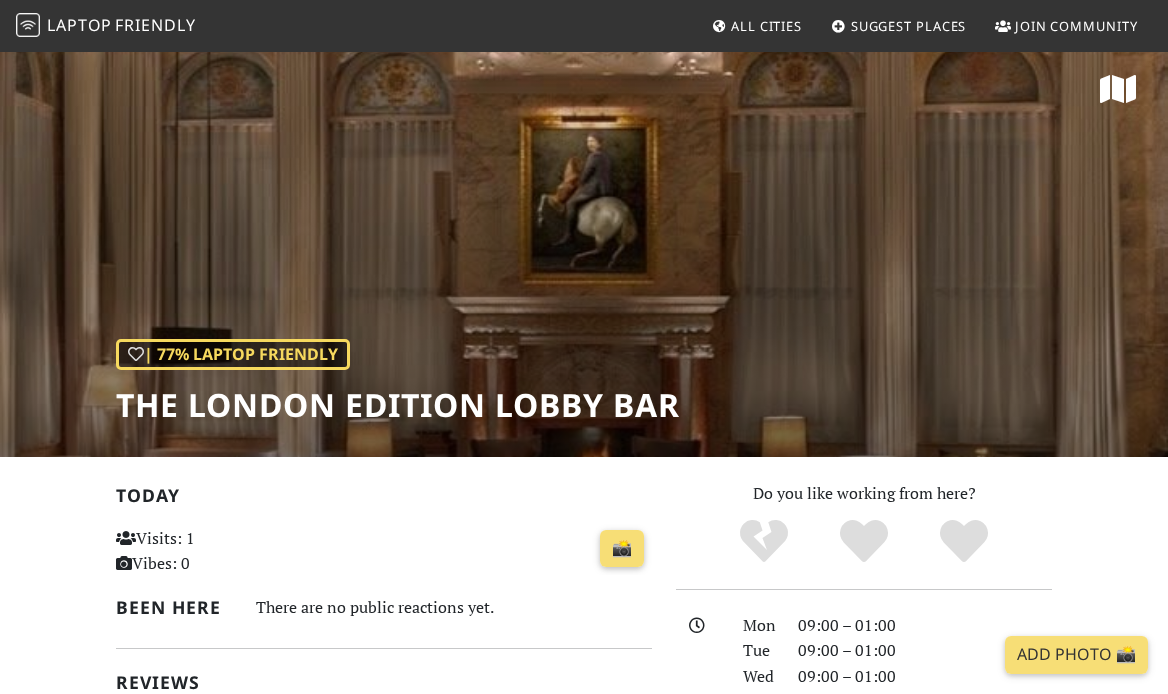scroll, scrollTop: 0, scrollLeft: 0, axis: both 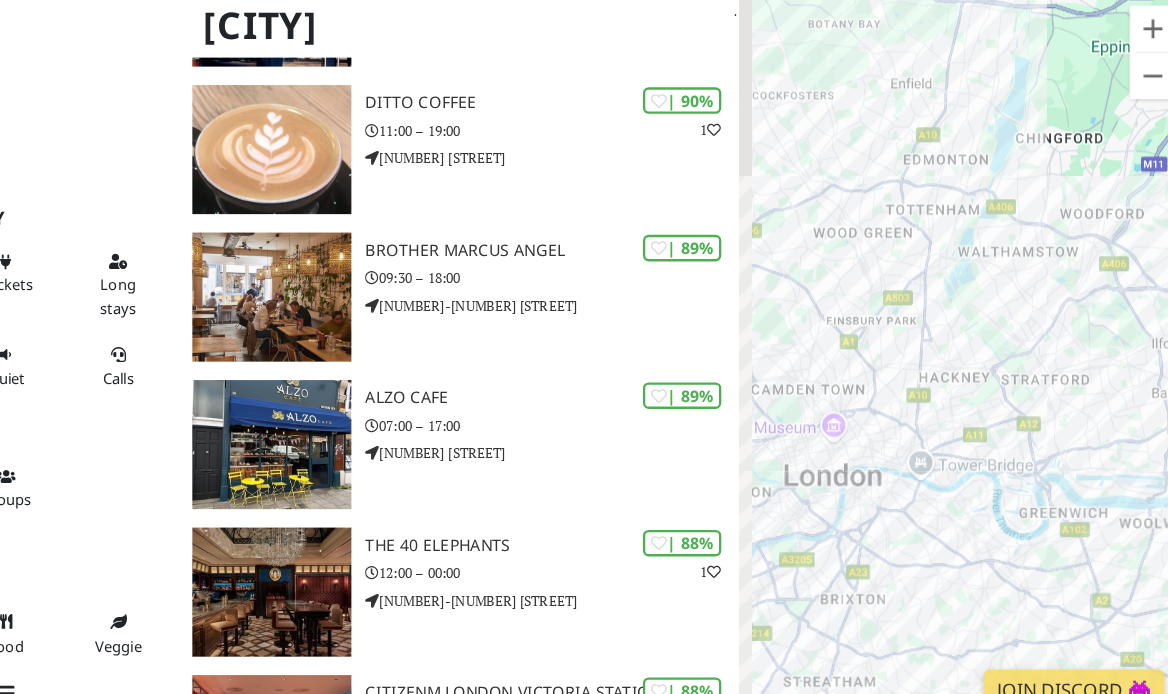 drag, startPoint x: 942, startPoint y: 437, endPoint x: 1127, endPoint y: 449, distance: 185.38878 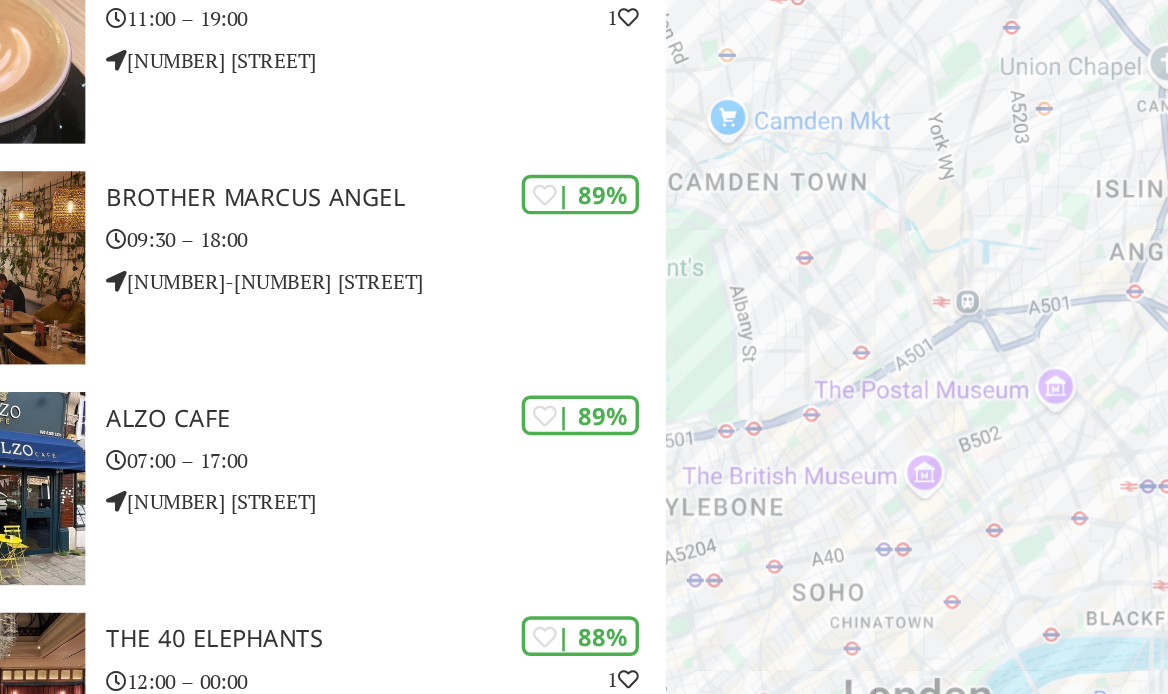 drag, startPoint x: 880, startPoint y: 313, endPoint x: 849, endPoint y: 281, distance: 44.553337 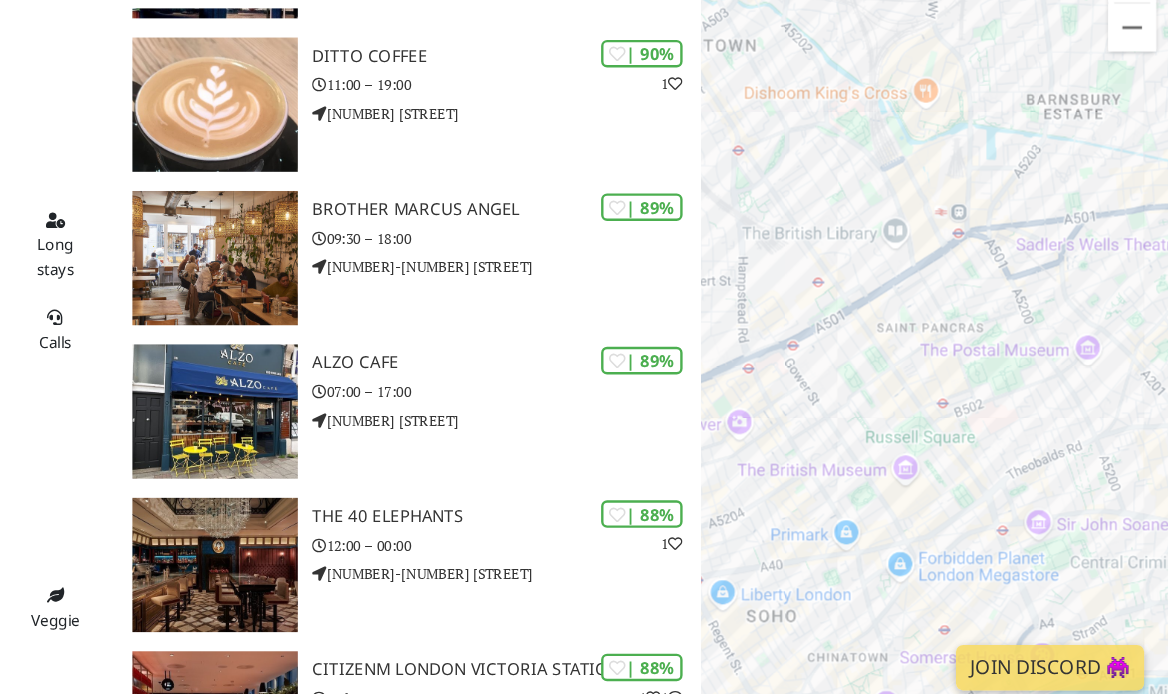 drag, startPoint x: 823, startPoint y: 268, endPoint x: 865, endPoint y: 235, distance: 53.413483 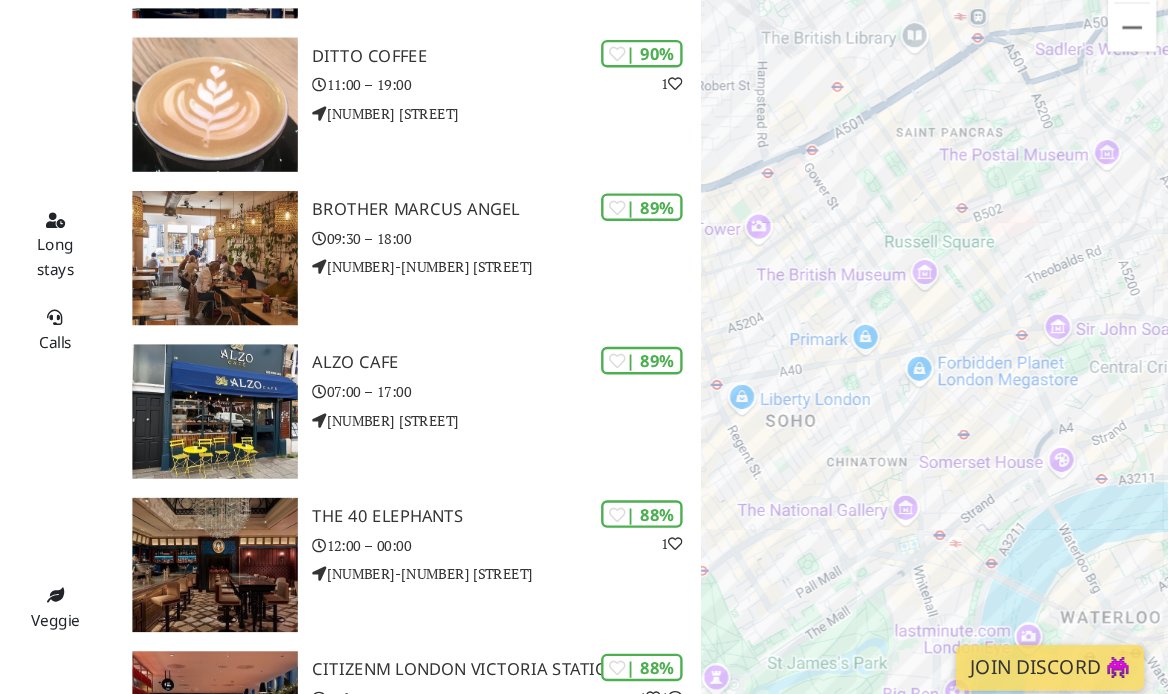 drag, startPoint x: 891, startPoint y: 326, endPoint x: 902, endPoint y: 173, distance: 153.39491 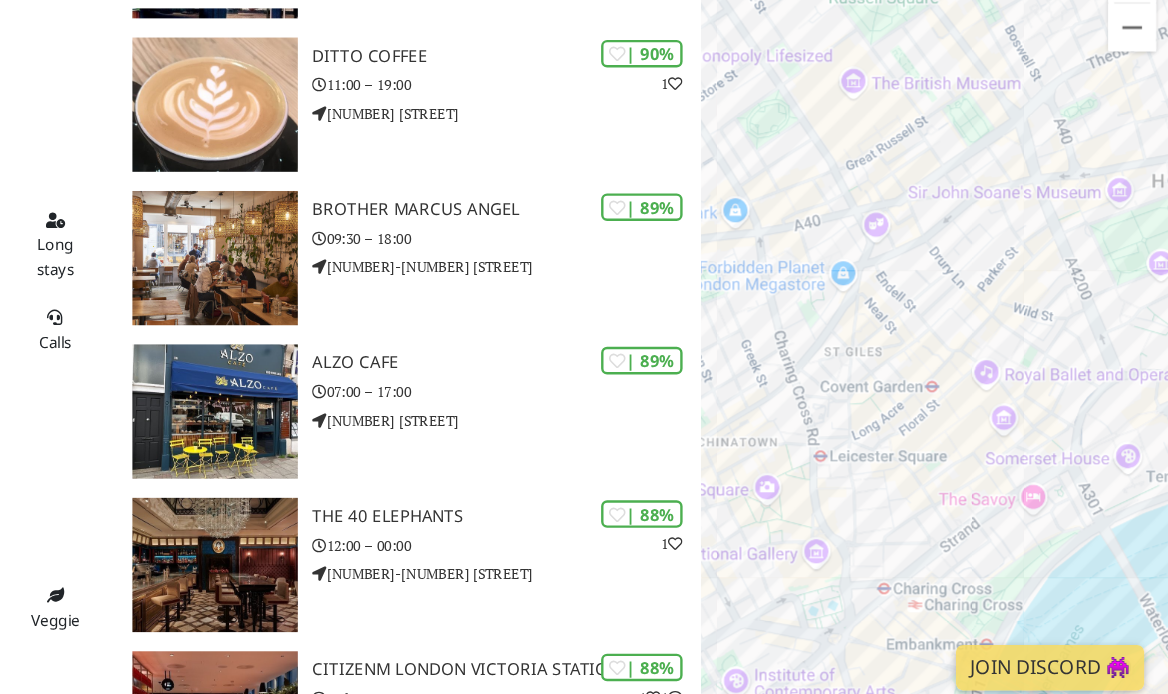 drag, startPoint x: 990, startPoint y: 436, endPoint x: 871, endPoint y: 264, distance: 209.15306 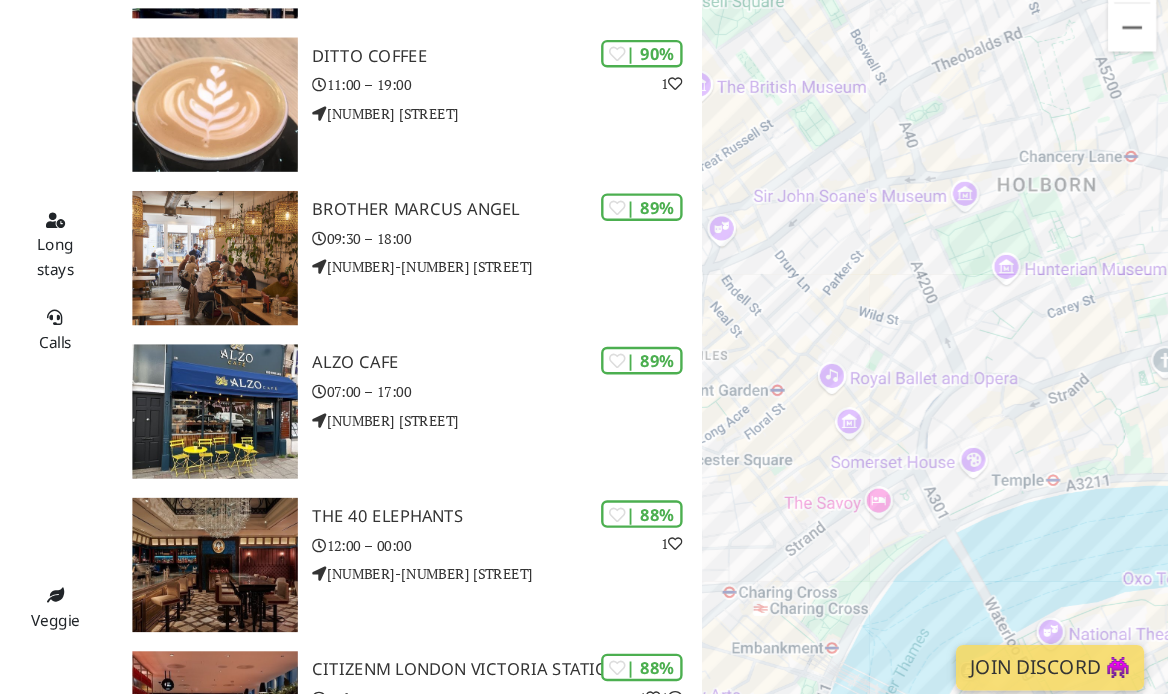 drag, startPoint x: 916, startPoint y: 346, endPoint x: 1086, endPoint y: 366, distance: 171.17242 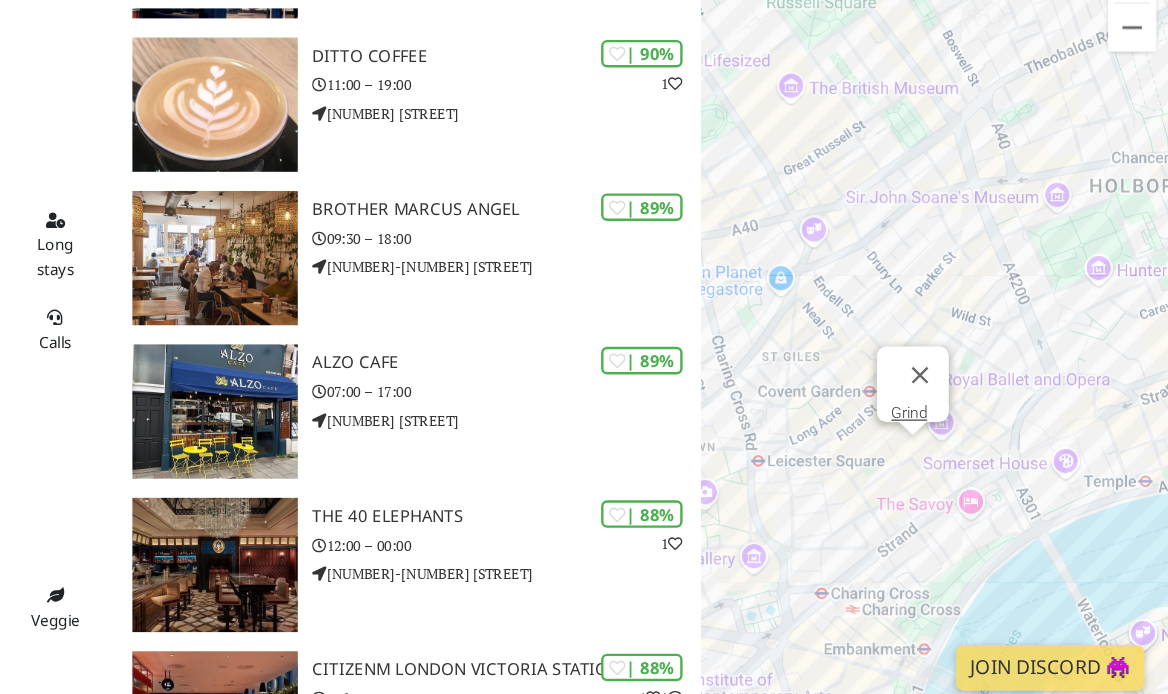click on "To navigate, press the arrow keys. Grind" at bounding box center [973, 397] 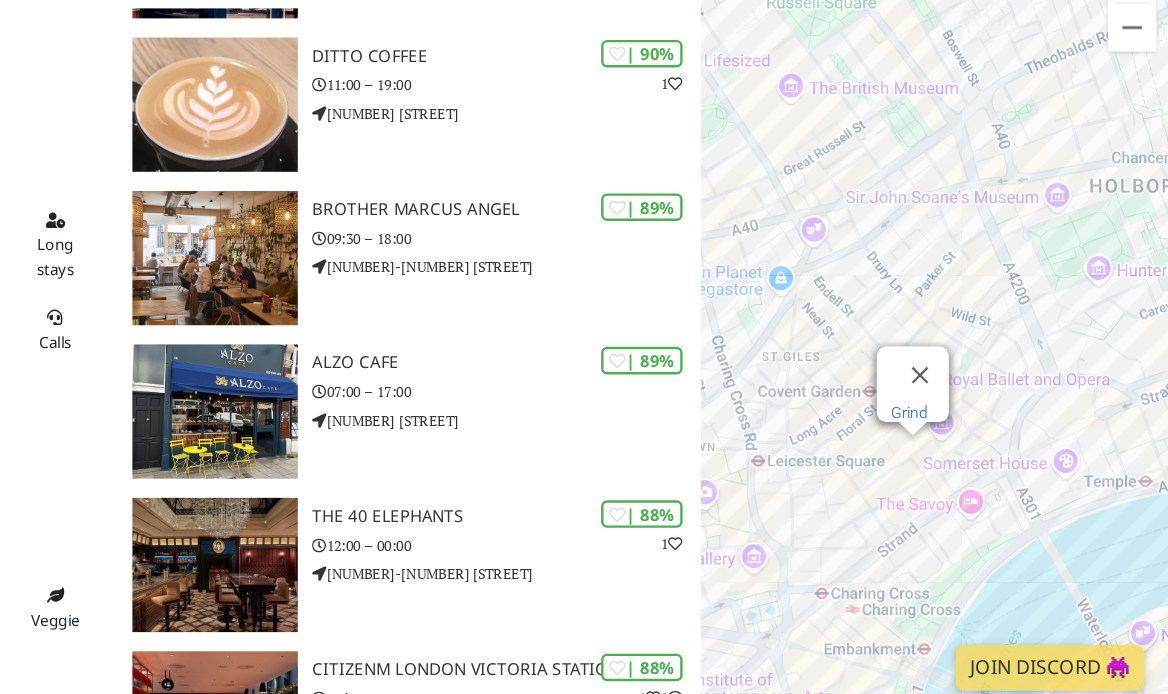 click on "Grind" at bounding box center (952, 442) 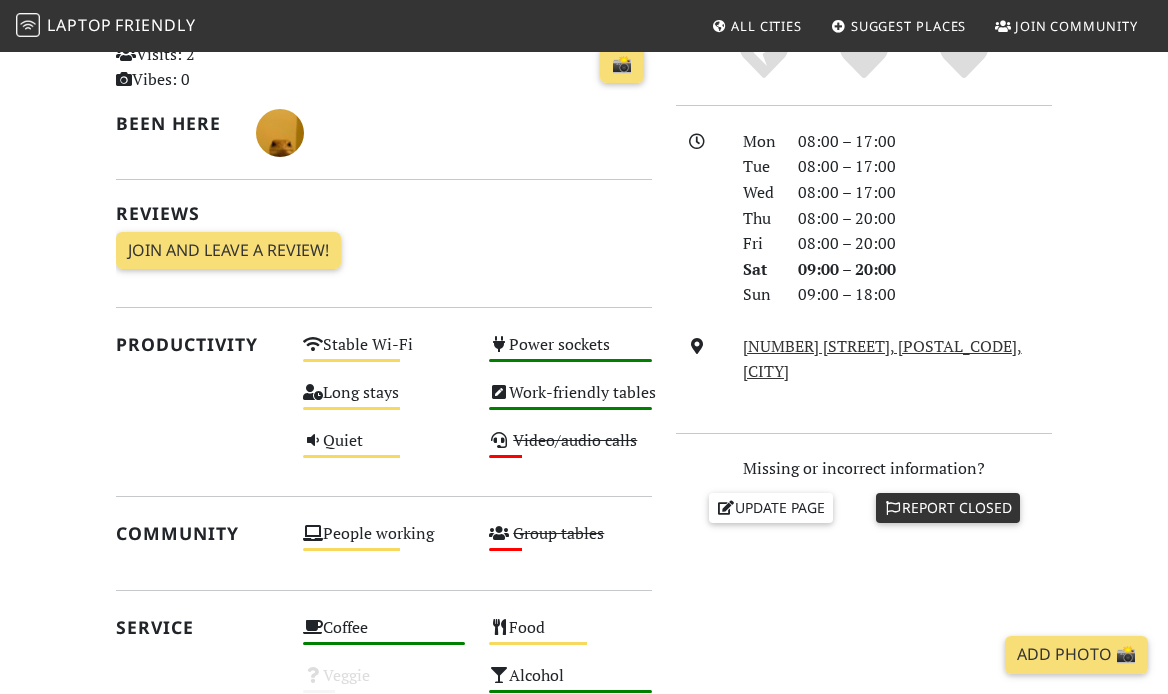 scroll, scrollTop: 491, scrollLeft: 0, axis: vertical 